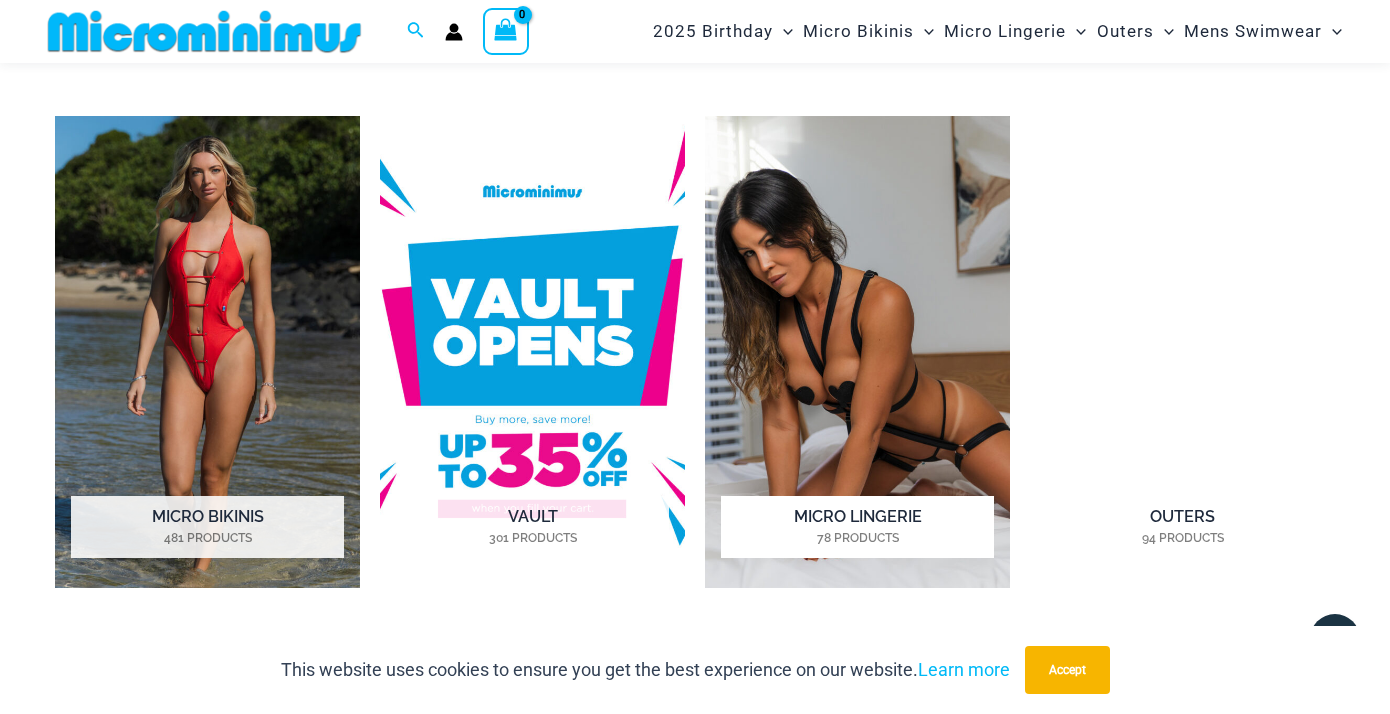scroll, scrollTop: 1371, scrollLeft: 0, axis: vertical 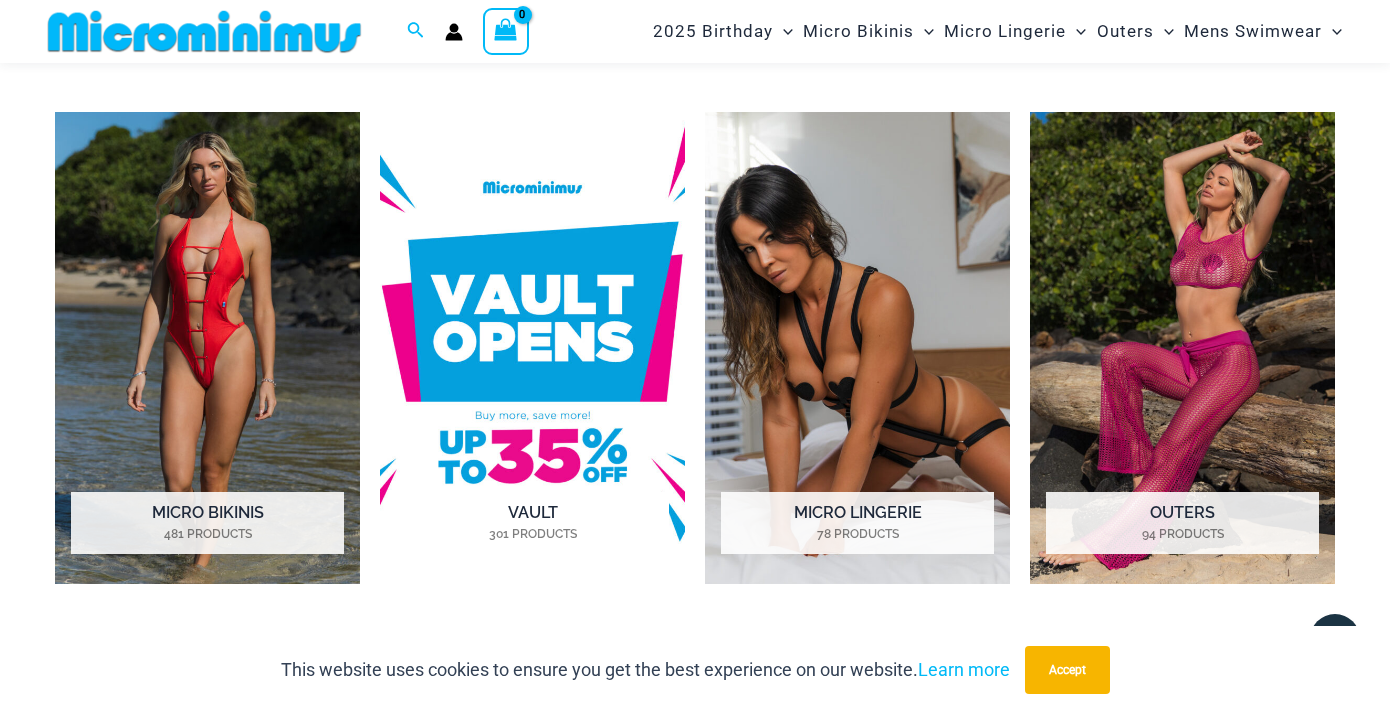 click at bounding box center [532, 348] 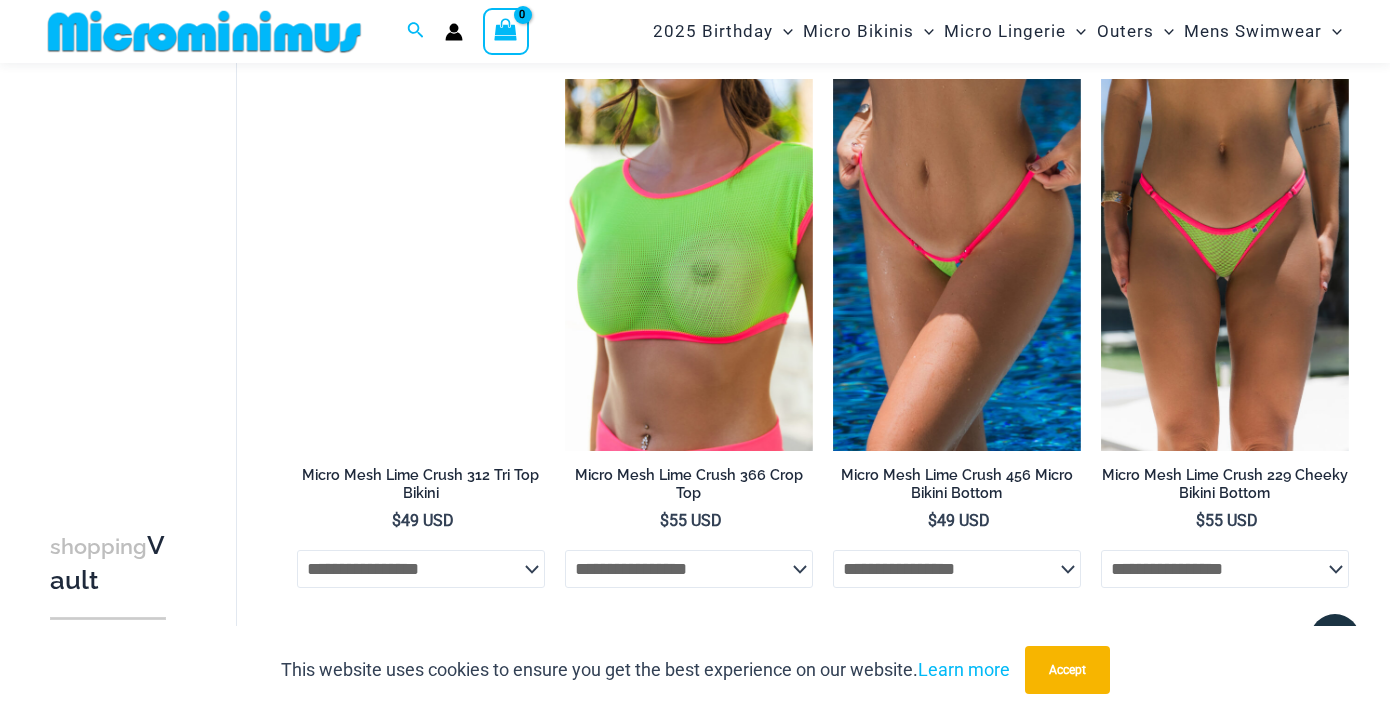 scroll, scrollTop: 3046, scrollLeft: 0, axis: vertical 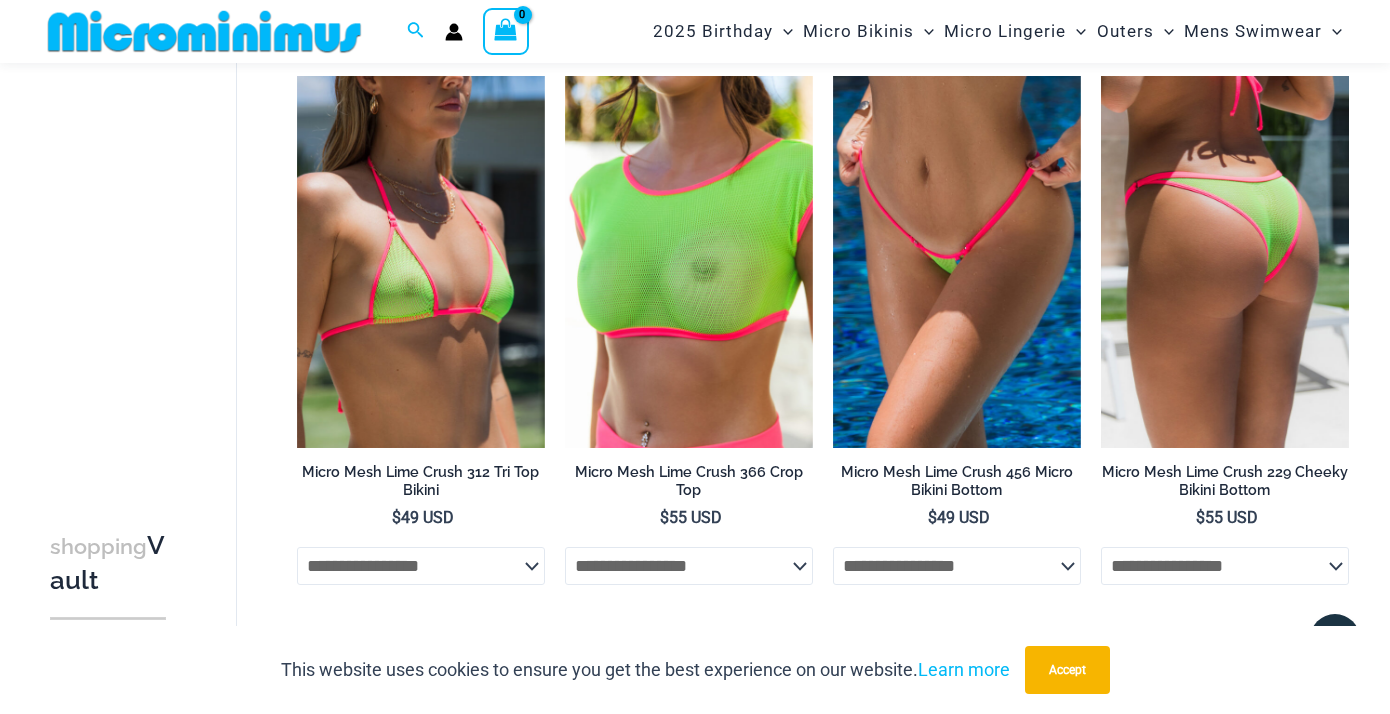 click on "**********" 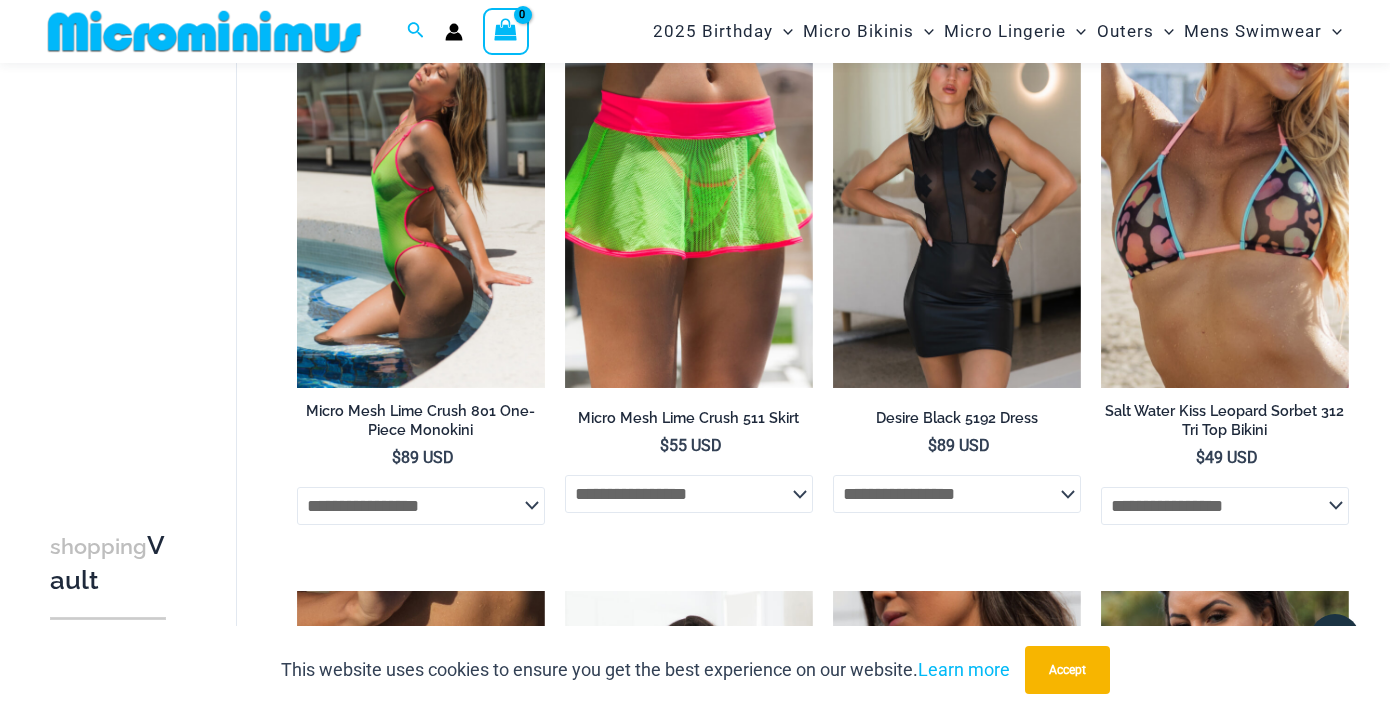 scroll, scrollTop: 3732, scrollLeft: 0, axis: vertical 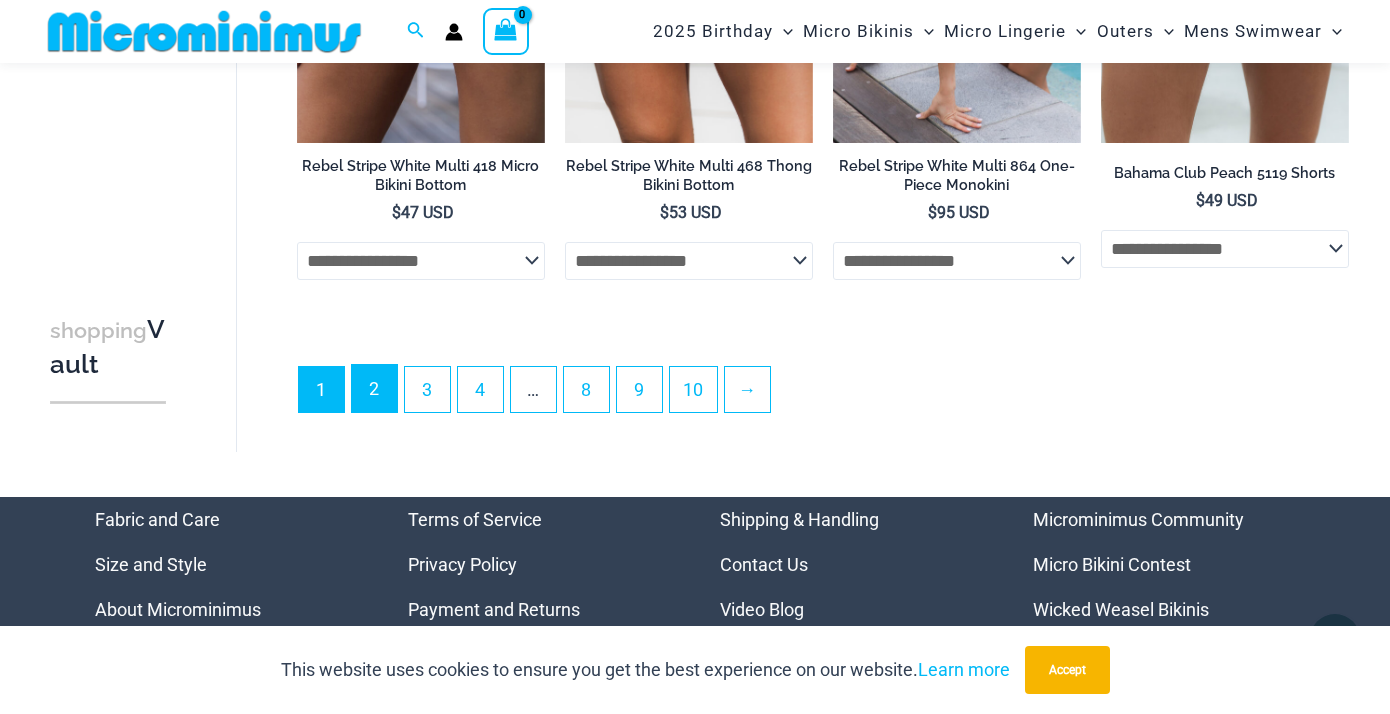 click on "2" at bounding box center (374, 388) 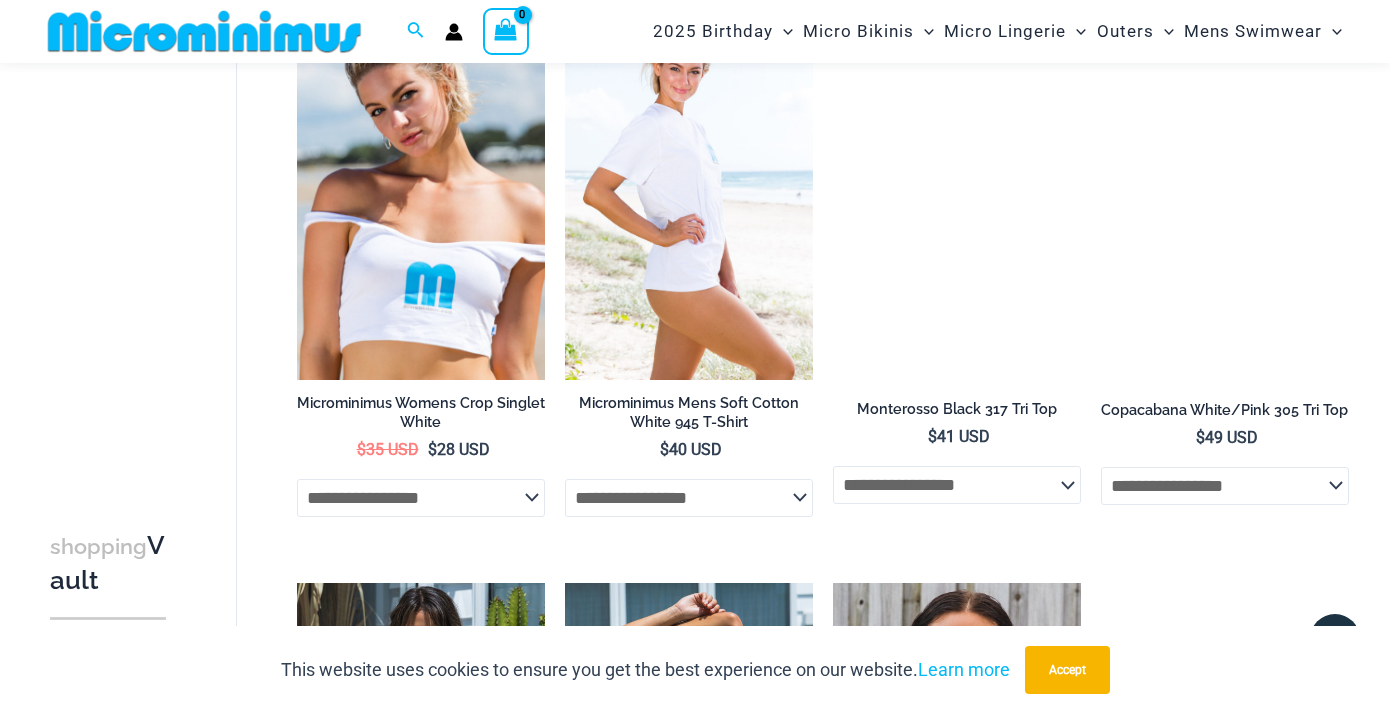 scroll, scrollTop: 1944, scrollLeft: 0, axis: vertical 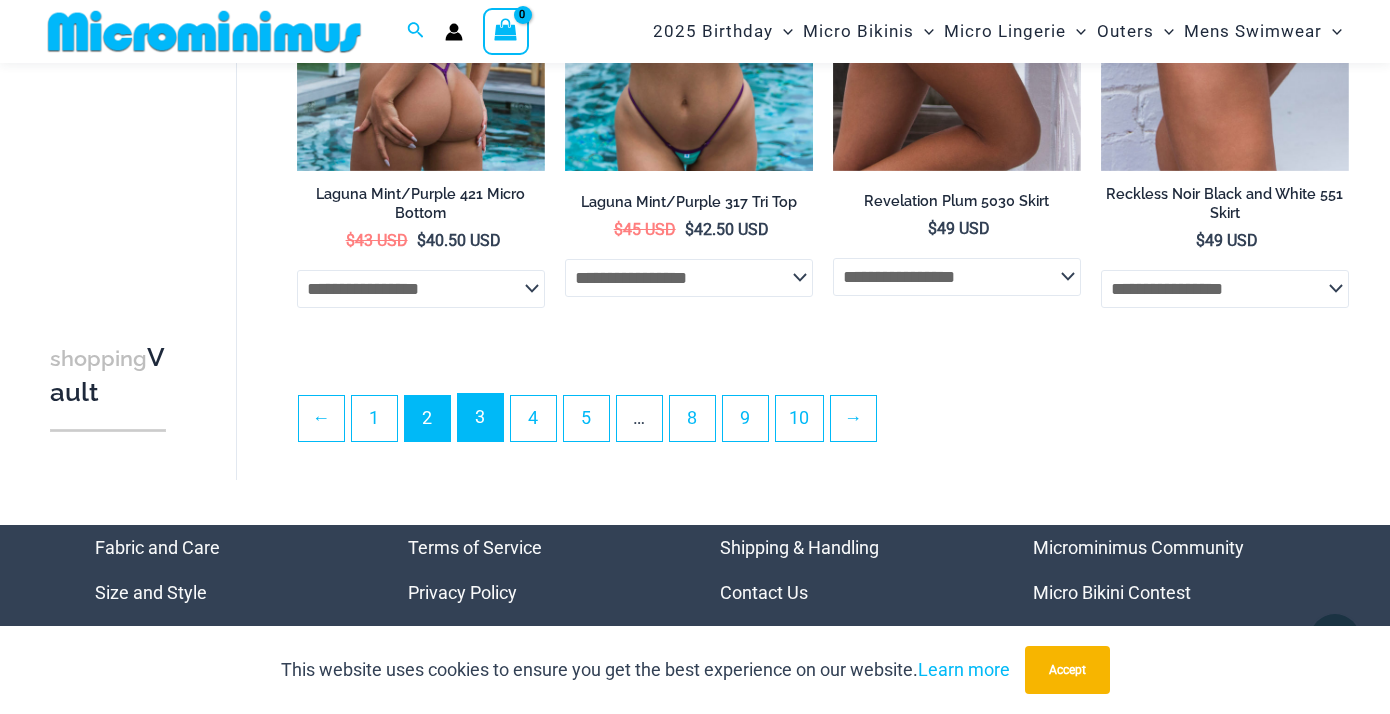 click on "3" at bounding box center (480, 417) 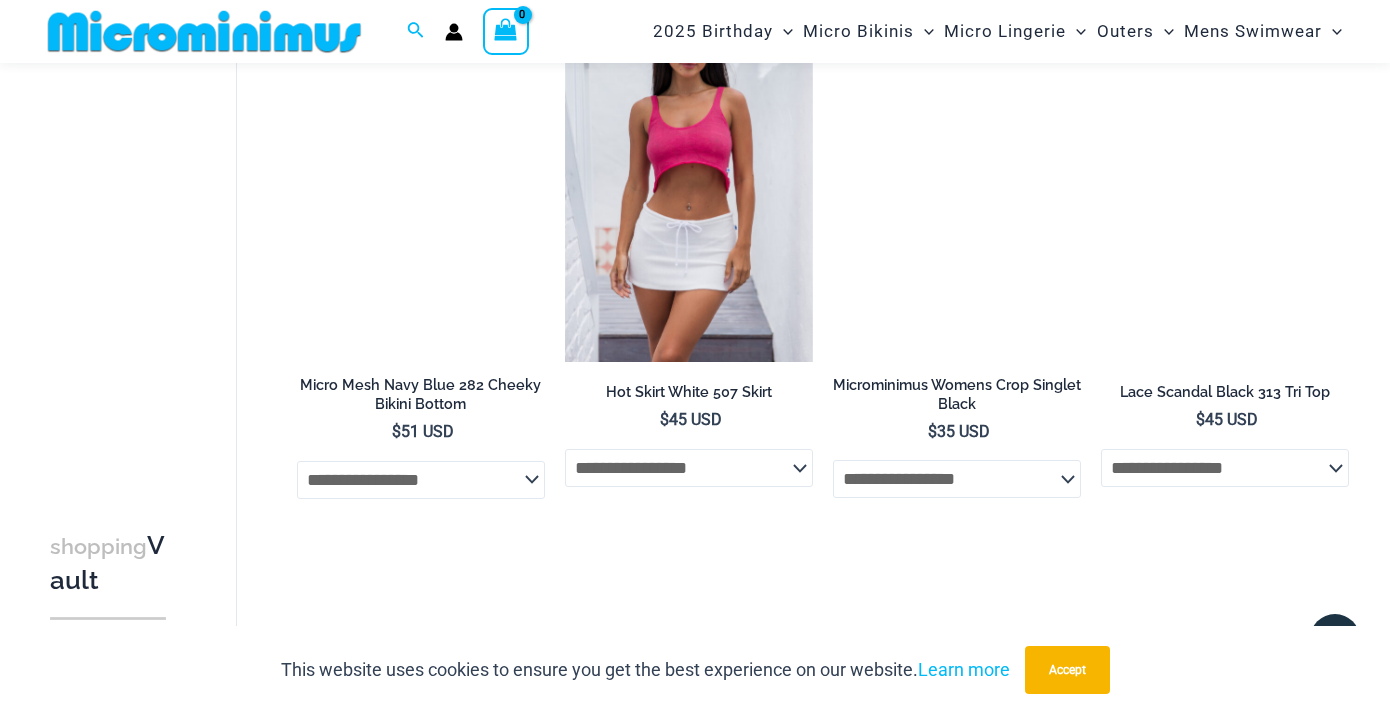 scroll, scrollTop: 1878, scrollLeft: 0, axis: vertical 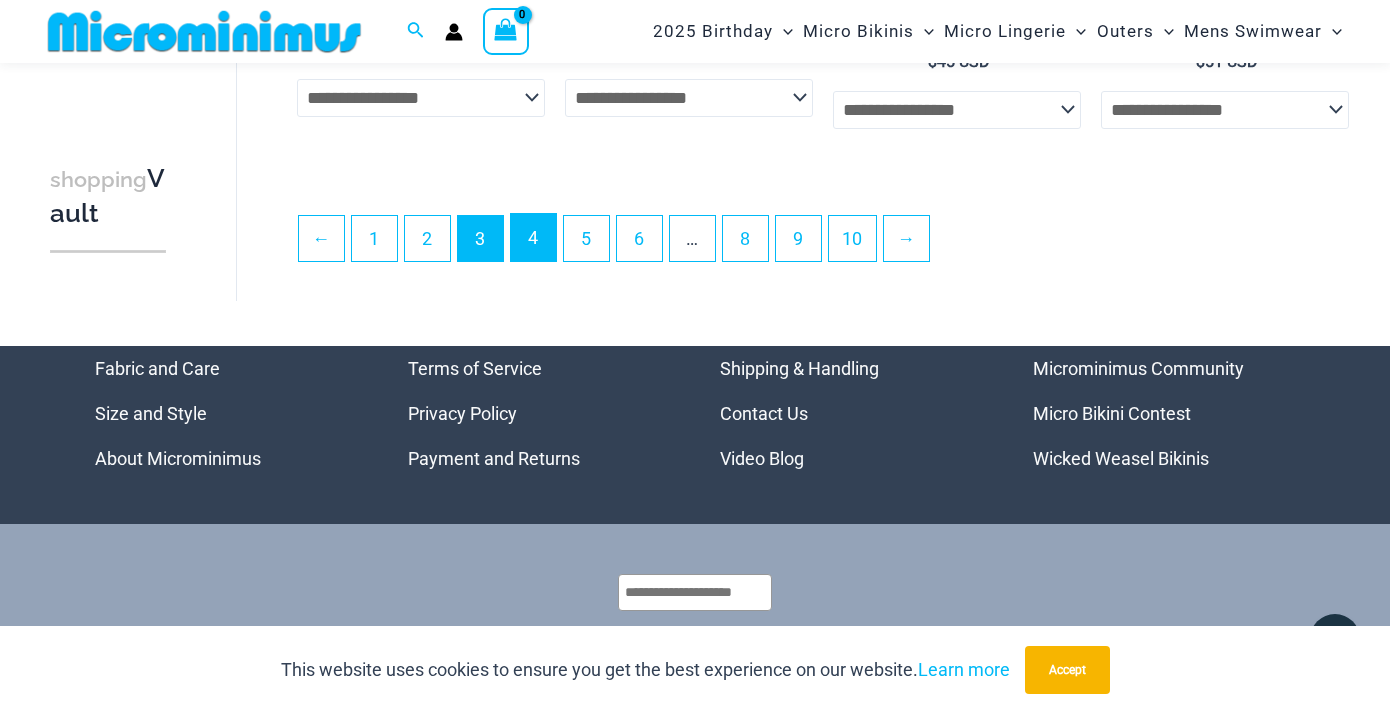 click on "4" at bounding box center (533, 237) 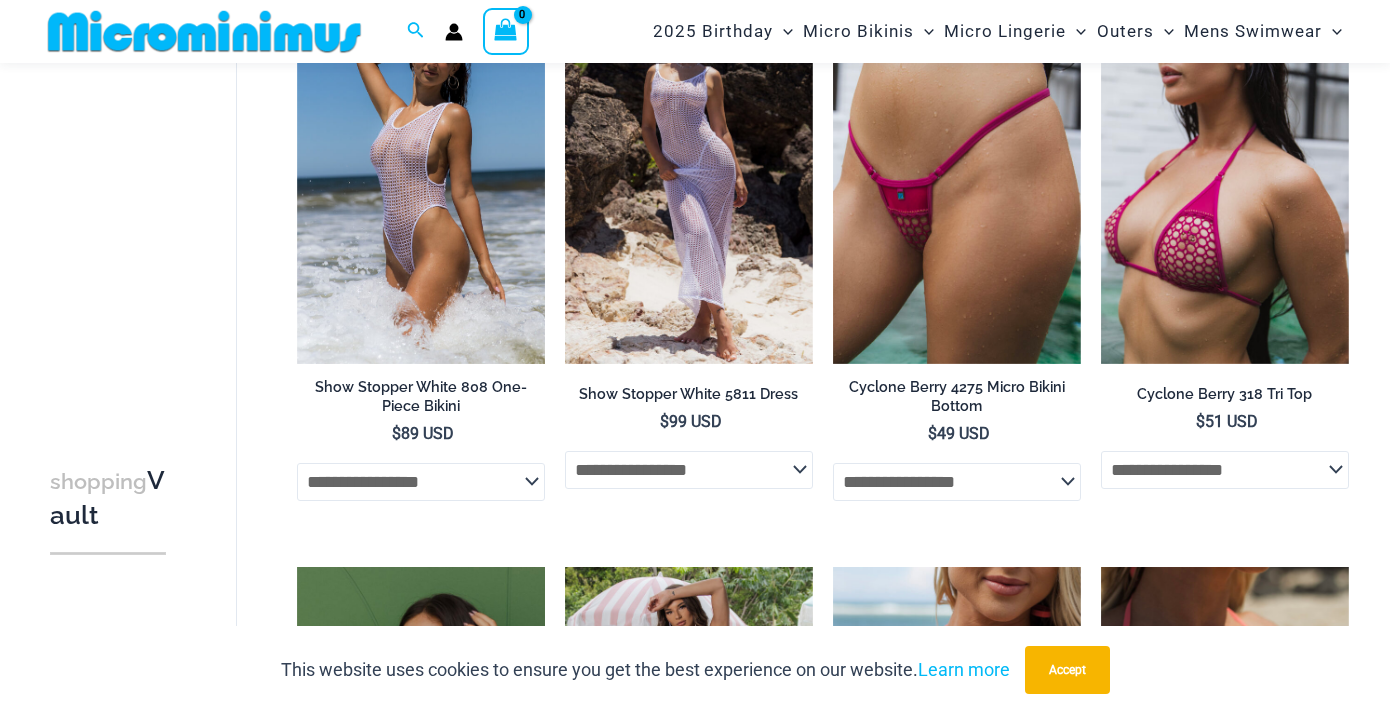 scroll, scrollTop: 230, scrollLeft: 0, axis: vertical 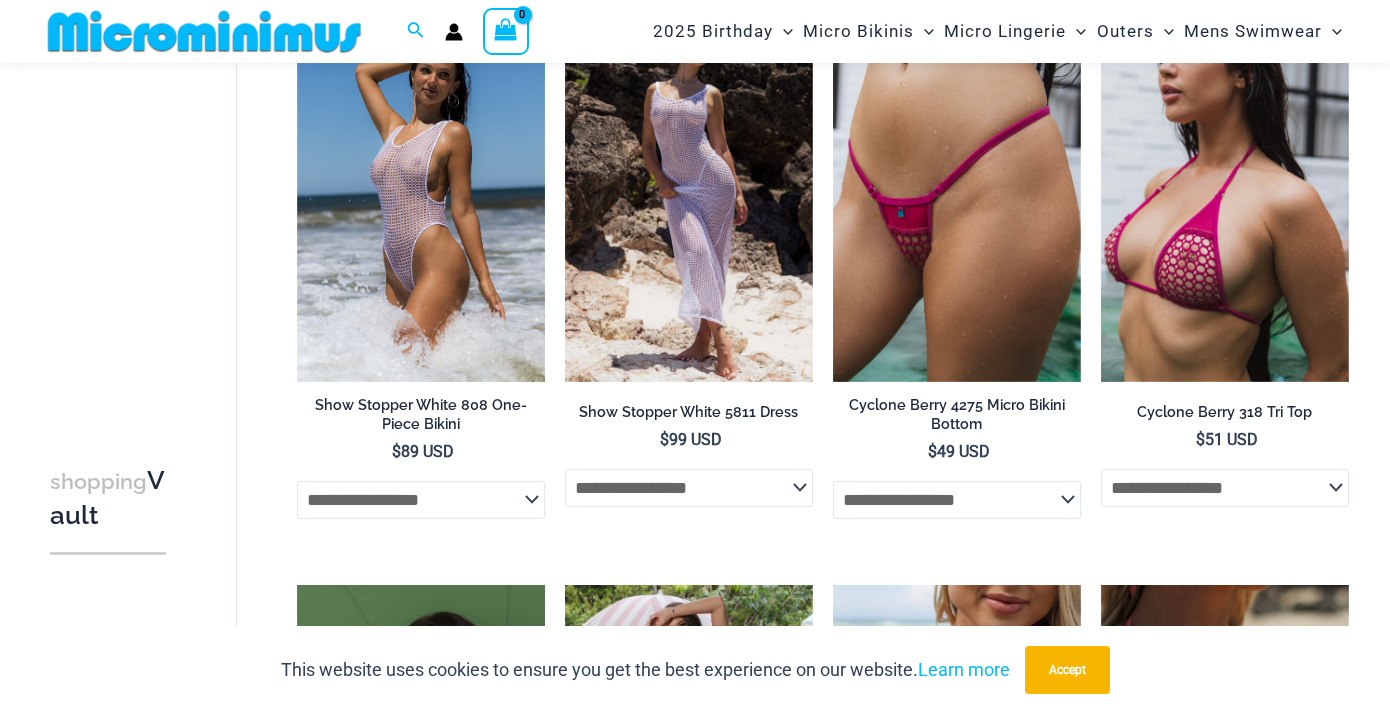 select 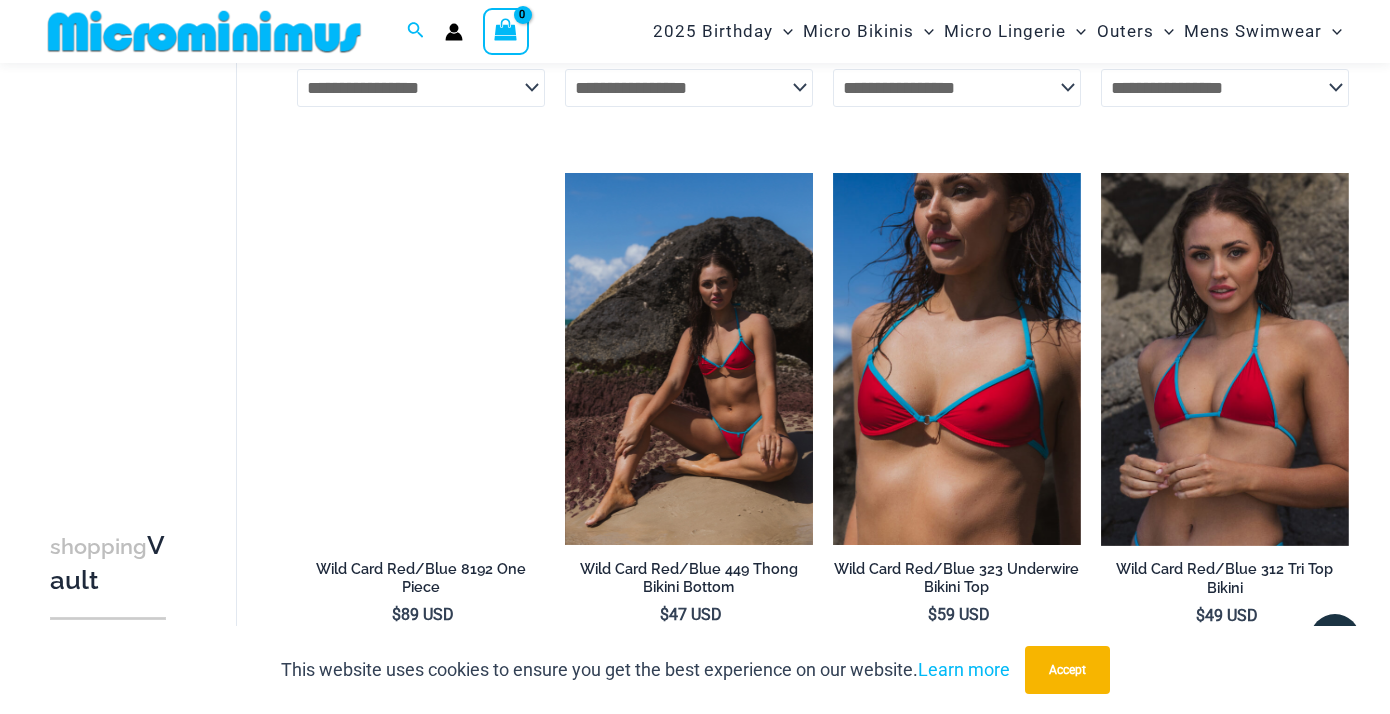 scroll, scrollTop: 2475, scrollLeft: 0, axis: vertical 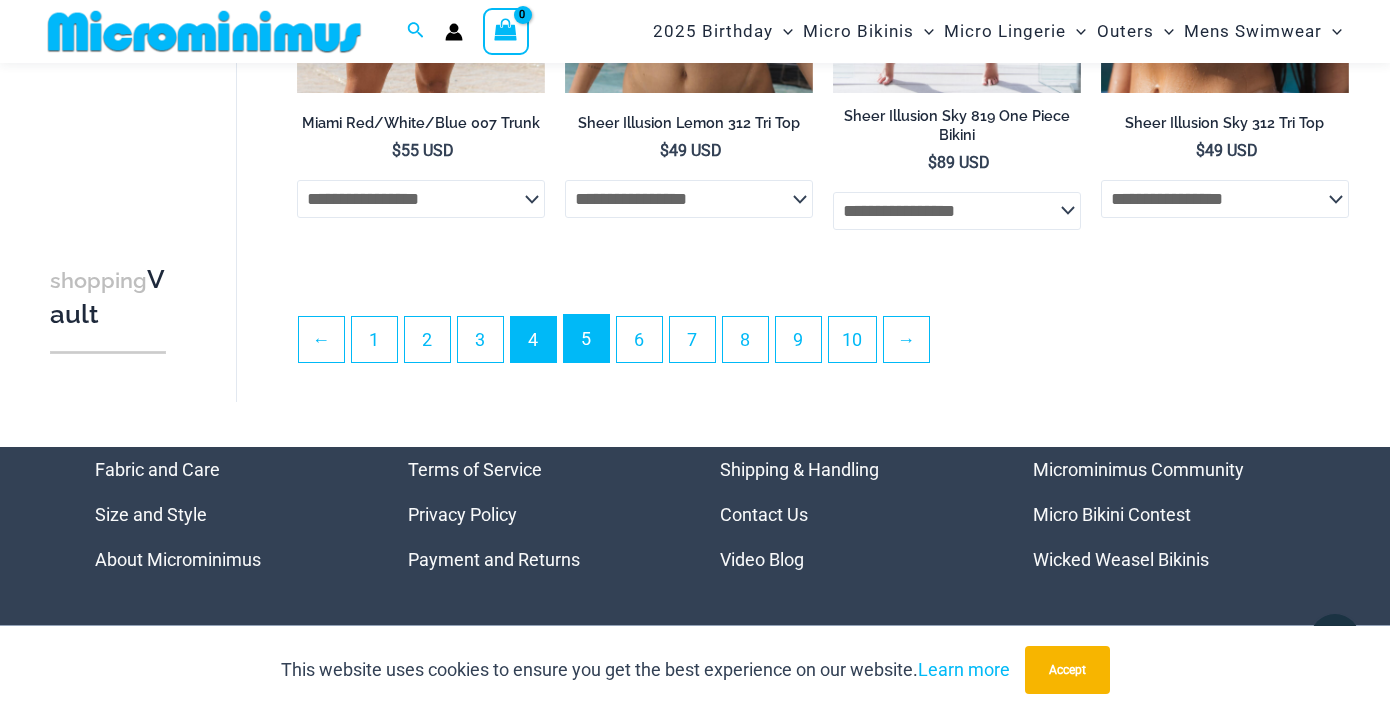 click on "5" at bounding box center (586, 338) 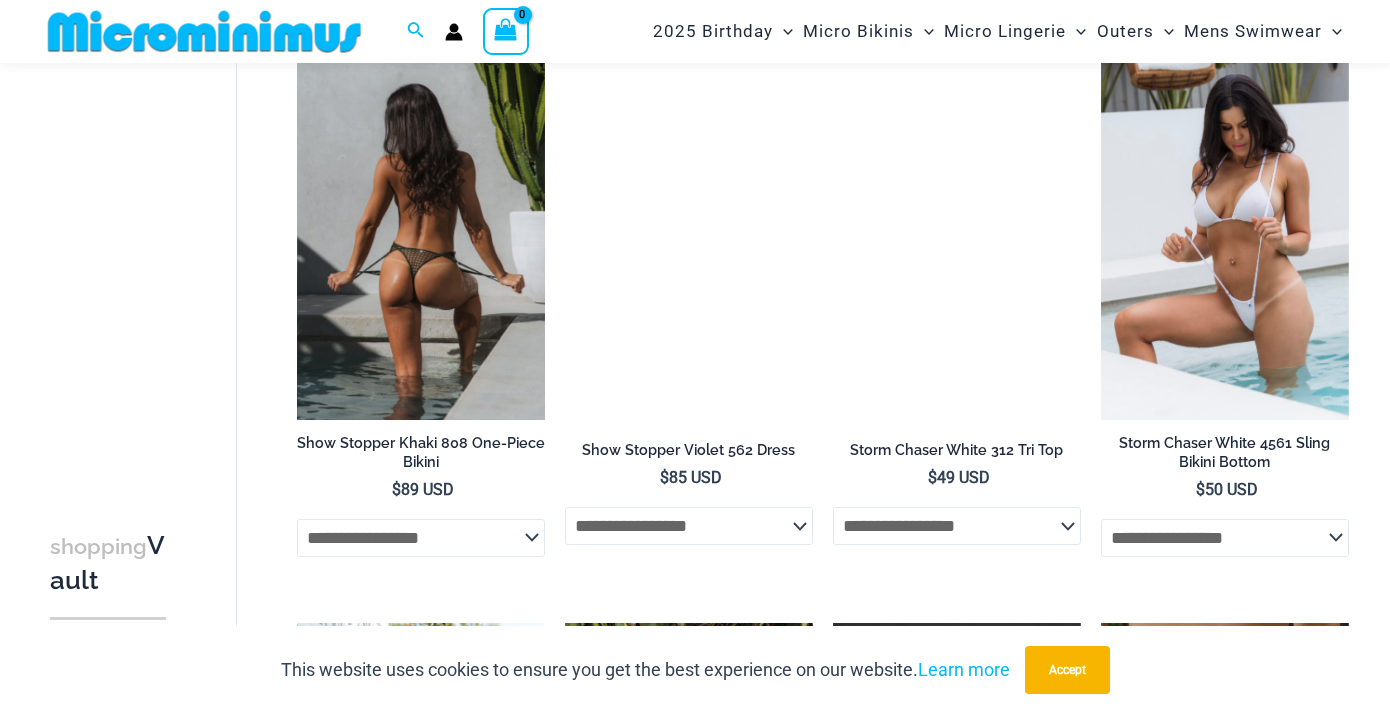 scroll, scrollTop: 2521, scrollLeft: 0, axis: vertical 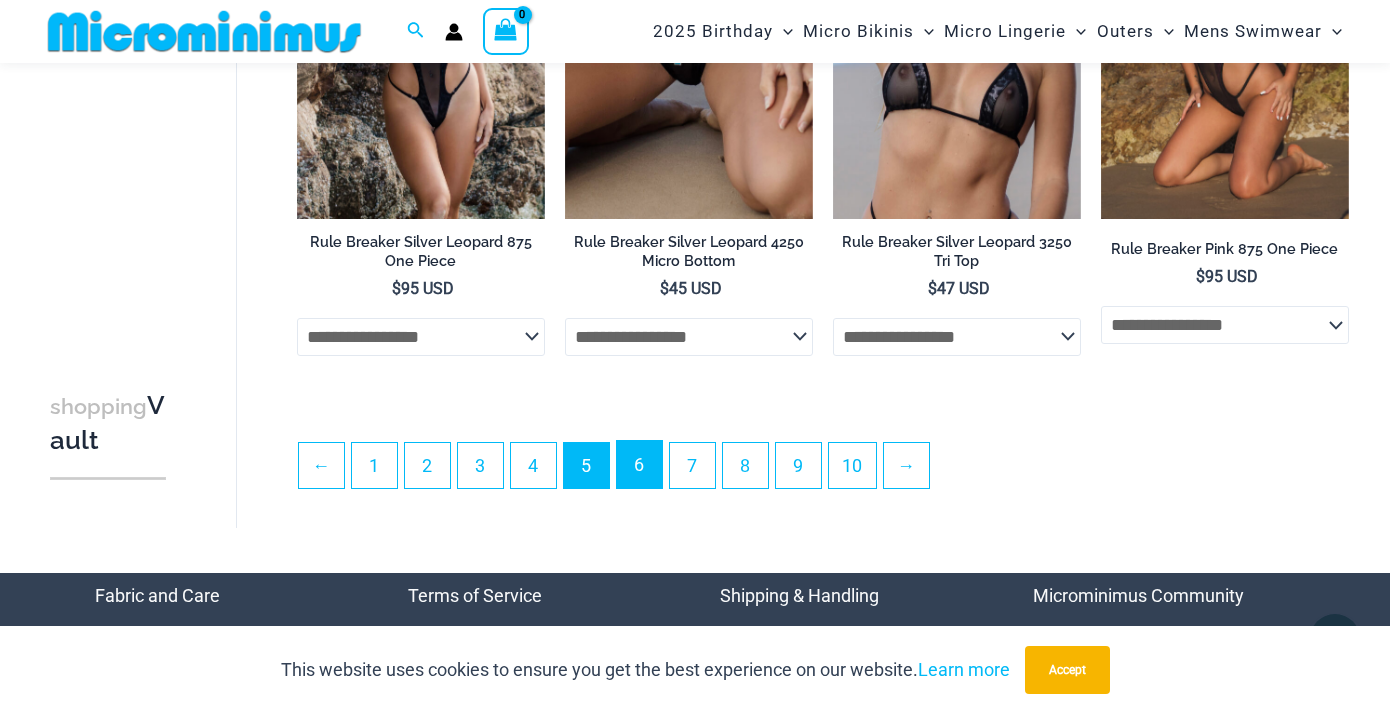 click on "6" at bounding box center [639, 464] 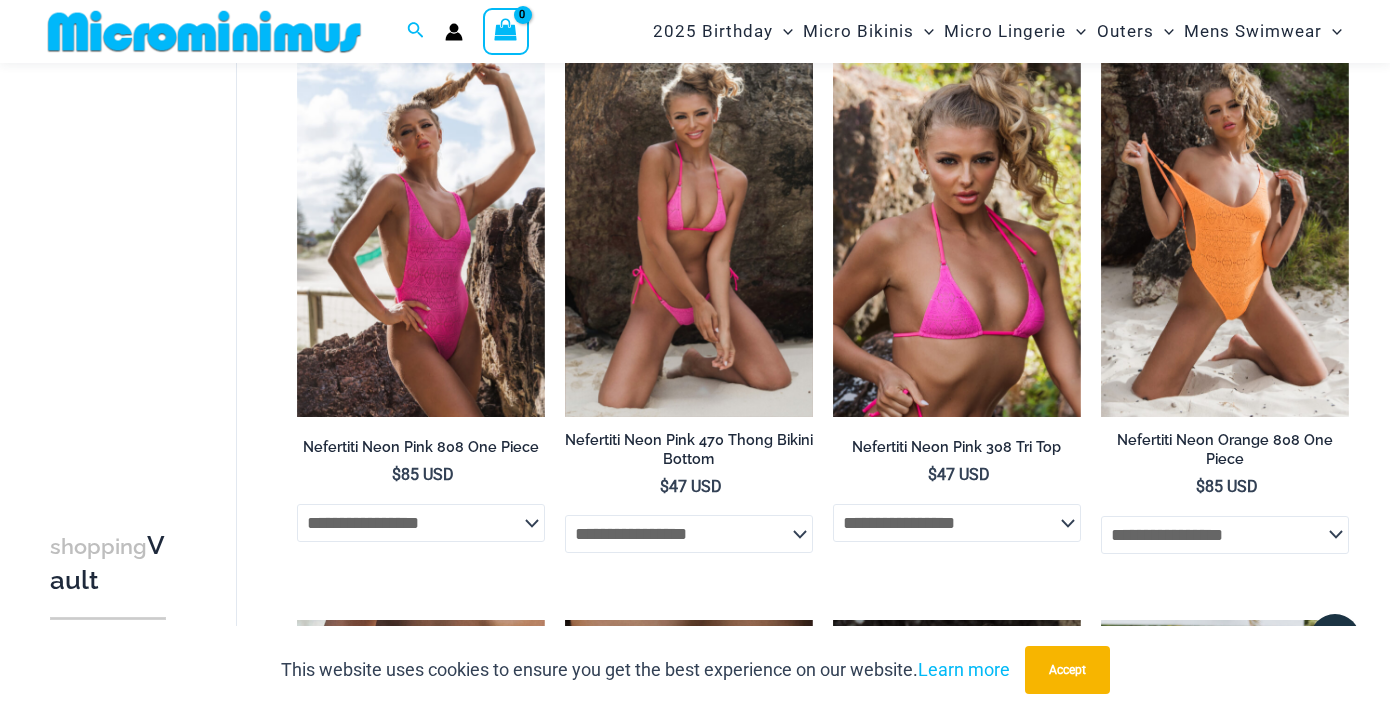 scroll, scrollTop: 1368, scrollLeft: 0, axis: vertical 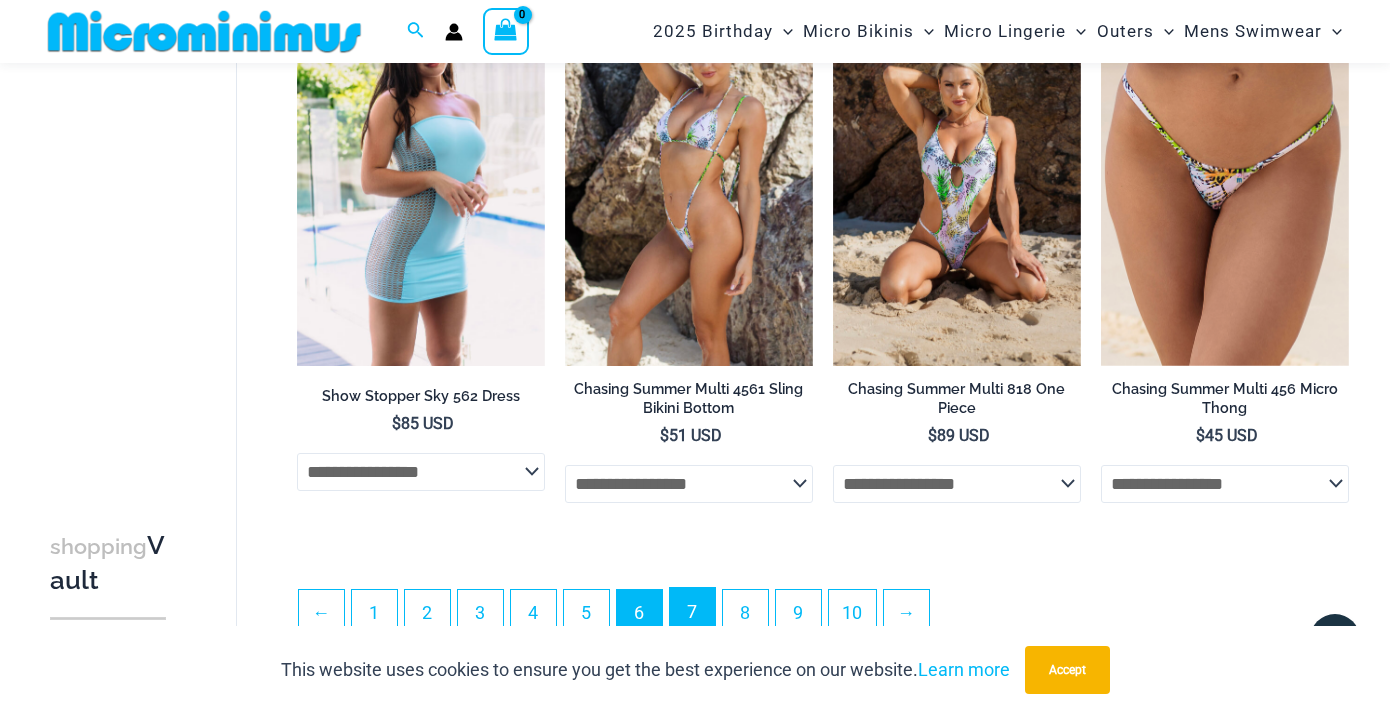 click on "7" at bounding box center (692, 611) 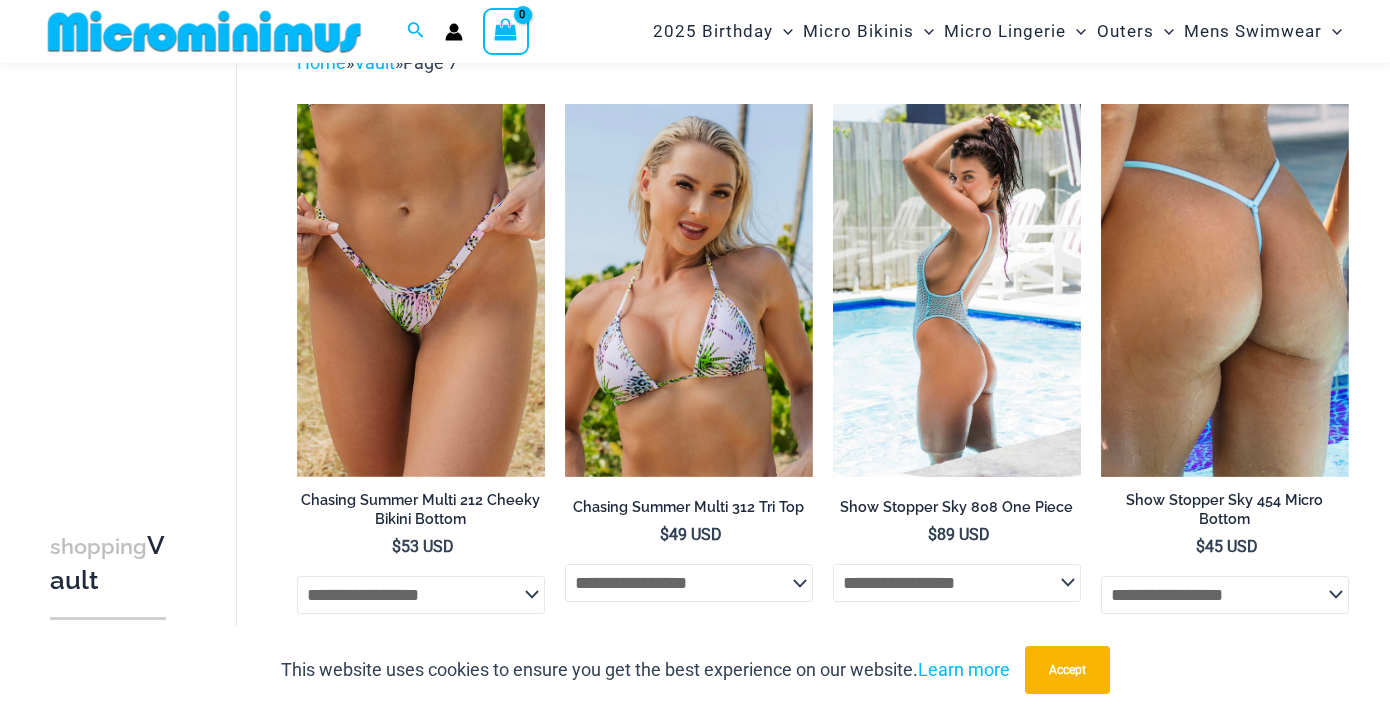 scroll, scrollTop: 138, scrollLeft: 0, axis: vertical 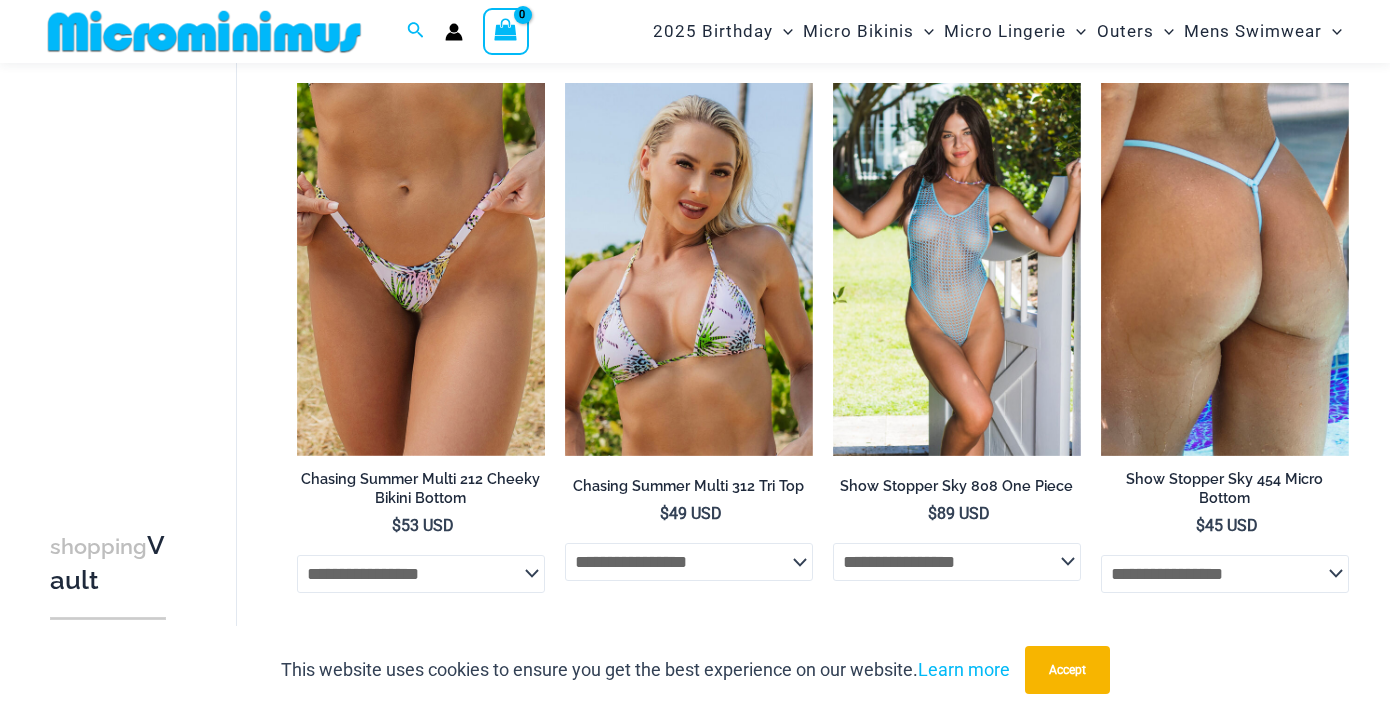 select 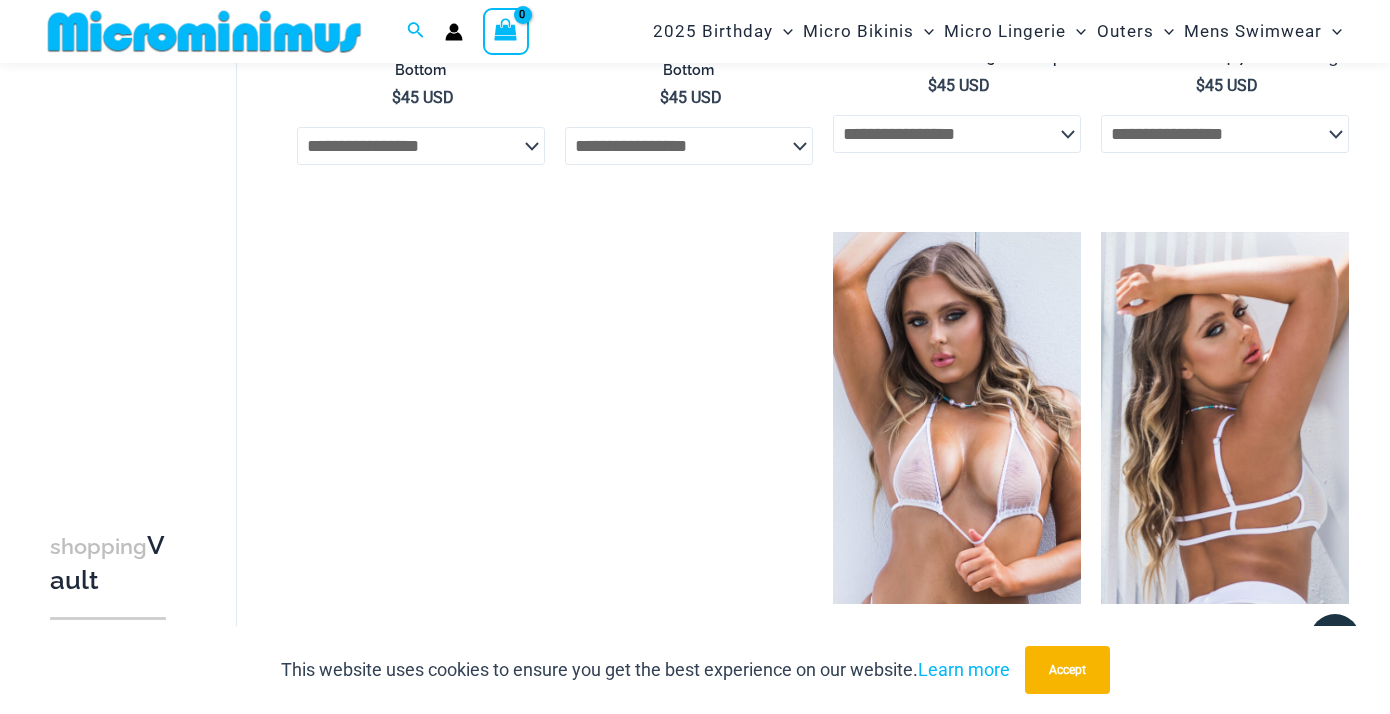 scroll, scrollTop: 2481, scrollLeft: 0, axis: vertical 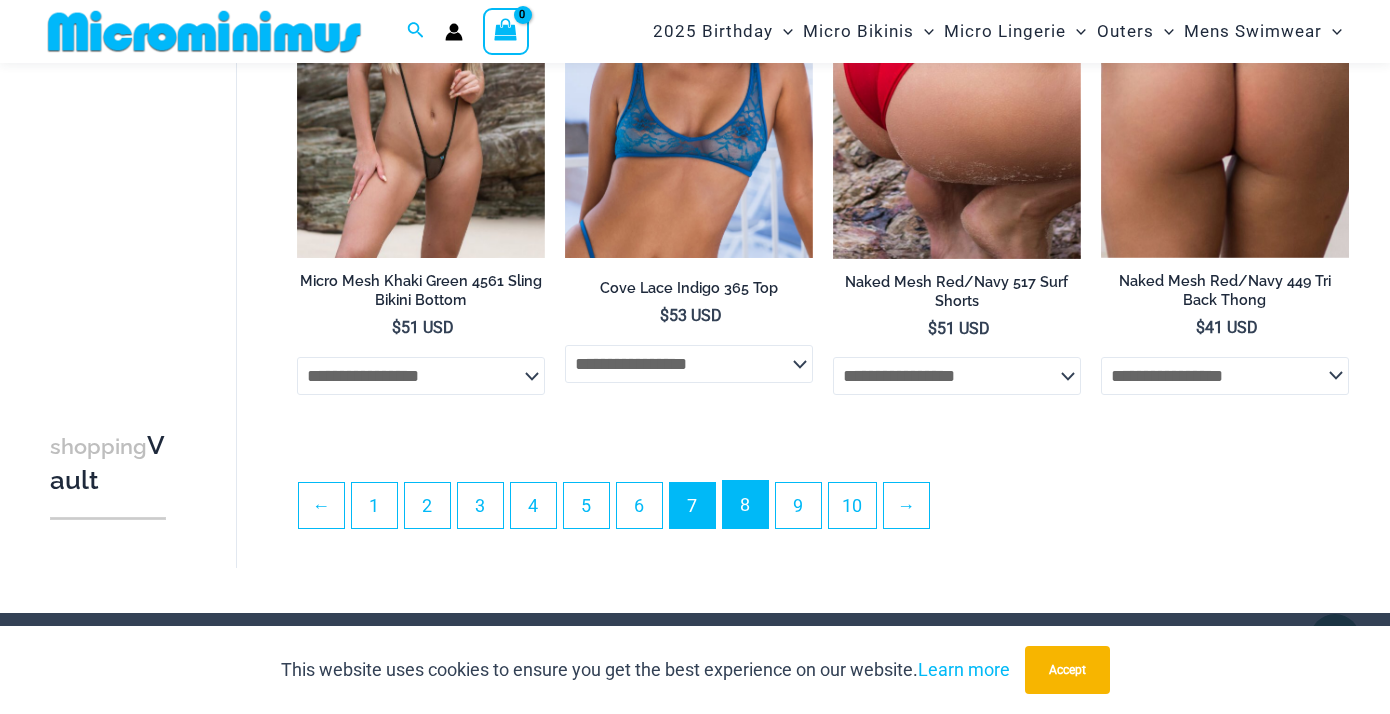 click on "8" at bounding box center [745, 504] 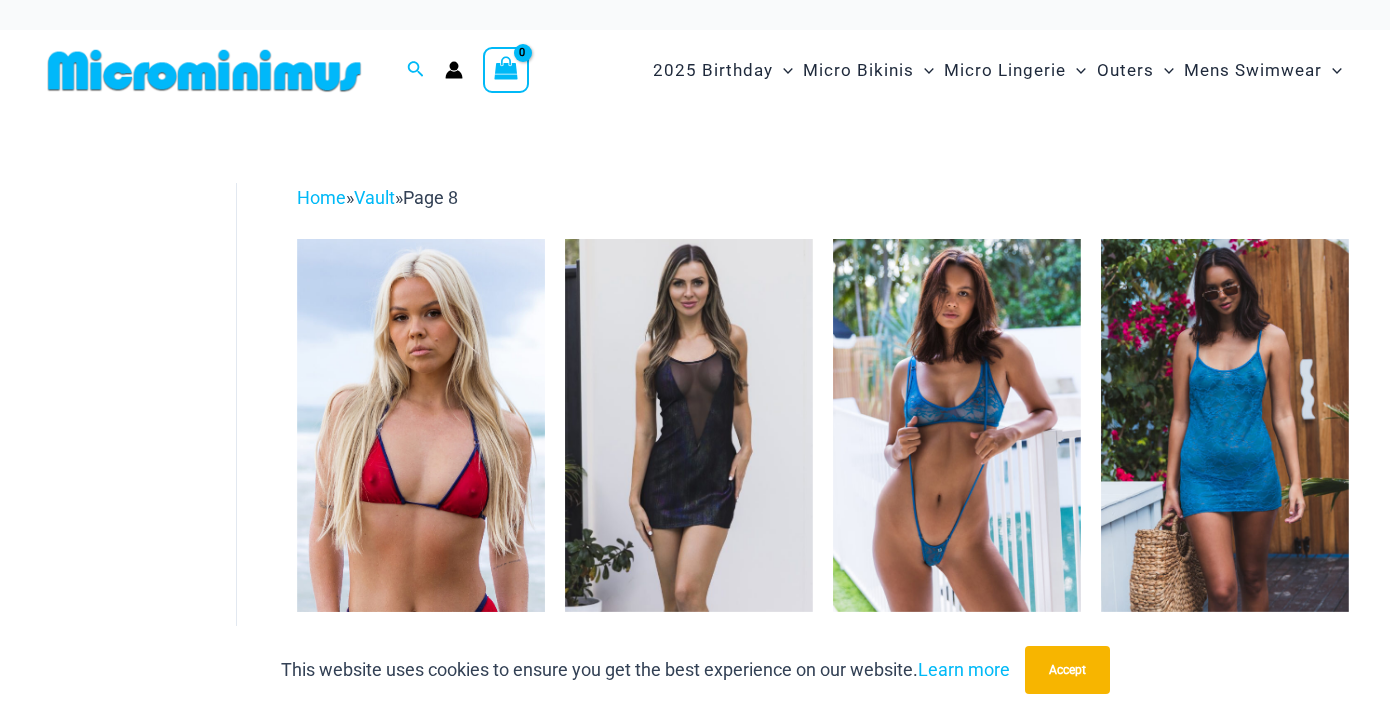 scroll, scrollTop: 0, scrollLeft: 0, axis: both 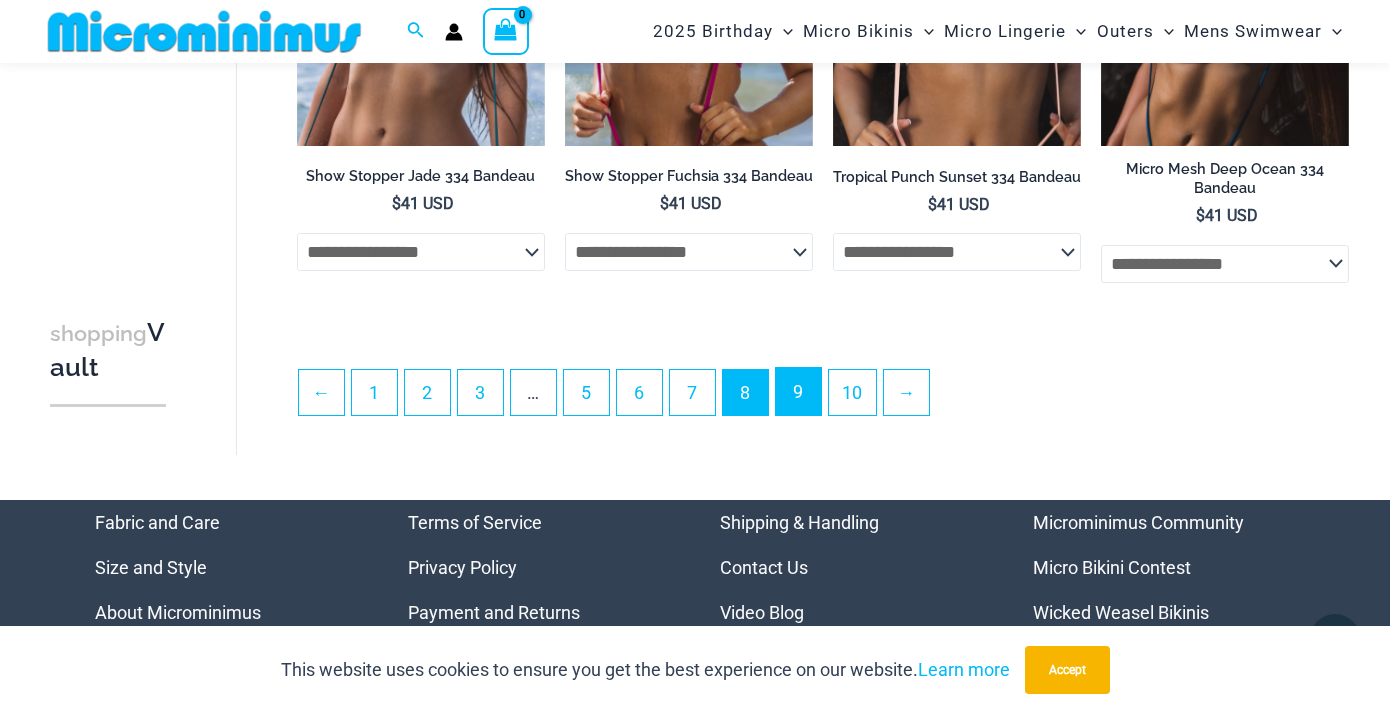 click on "9" at bounding box center (798, 391) 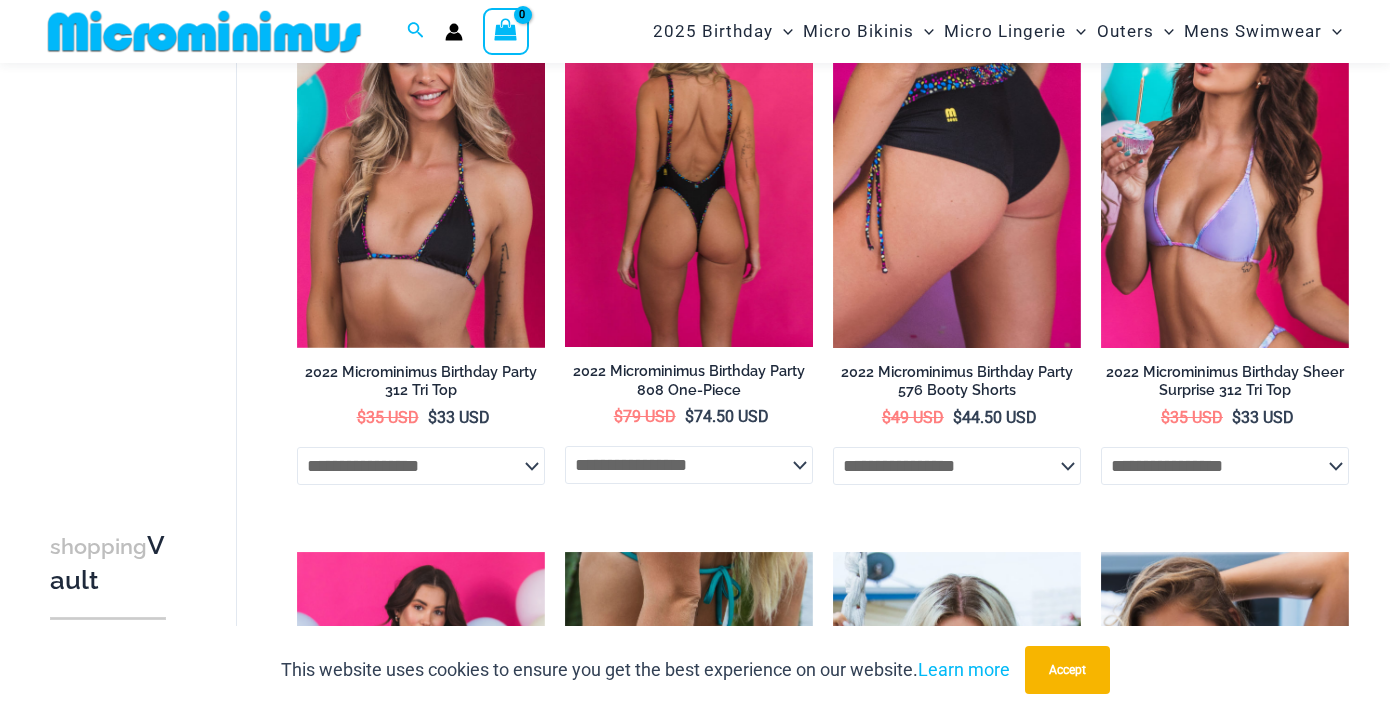 scroll, scrollTop: 822, scrollLeft: 0, axis: vertical 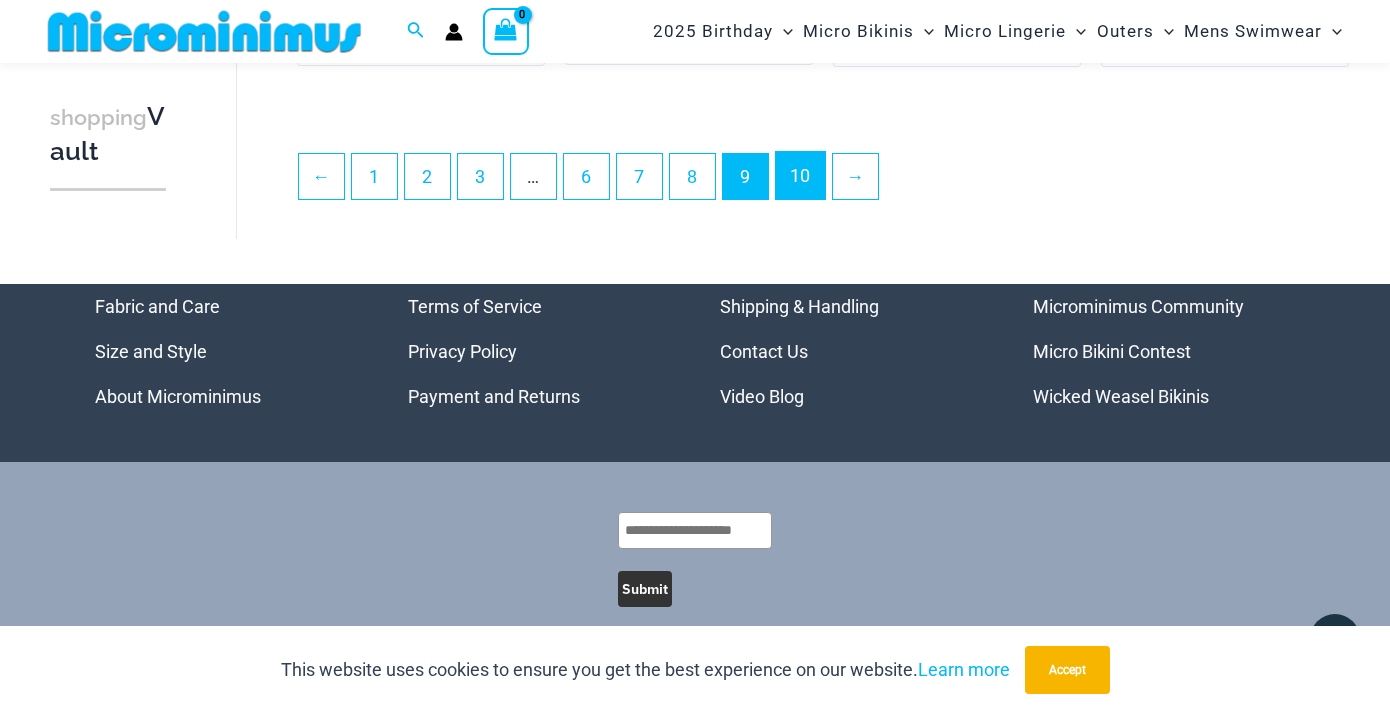 click on "10" at bounding box center (800, 175) 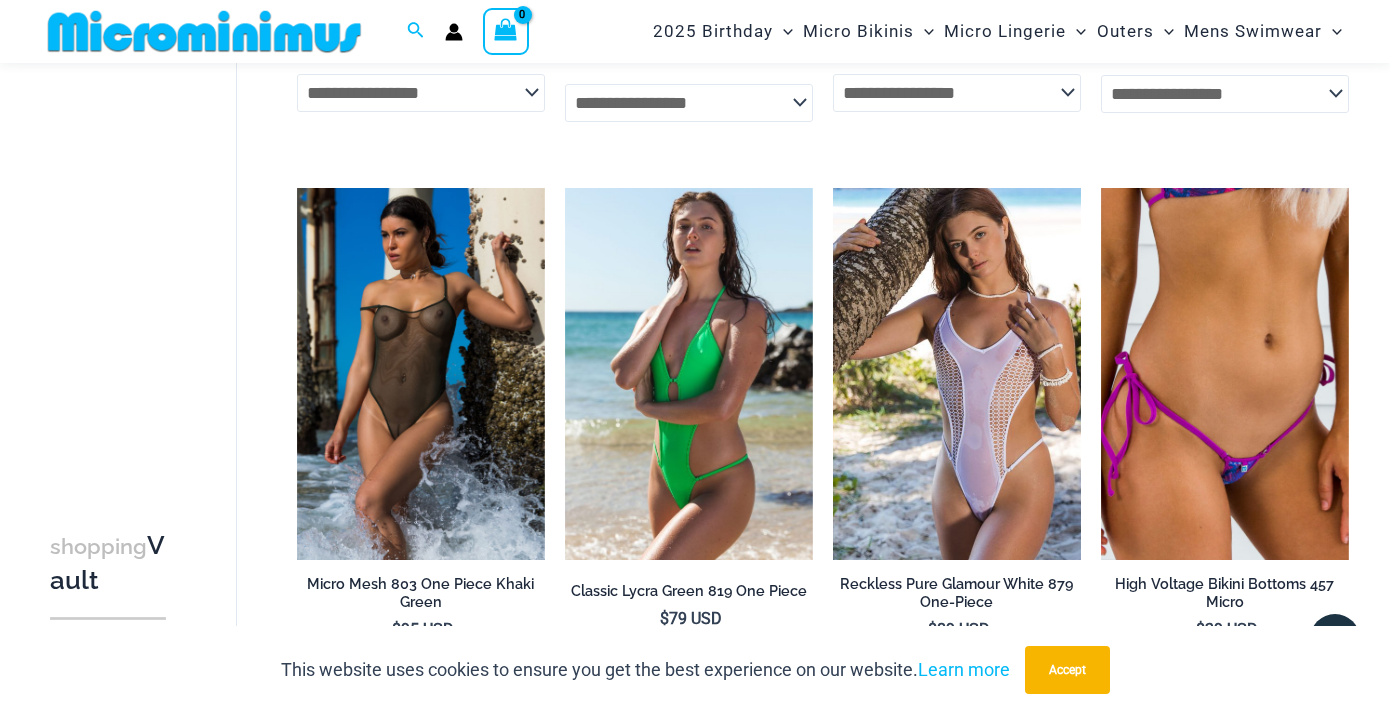 scroll, scrollTop: 780, scrollLeft: 0, axis: vertical 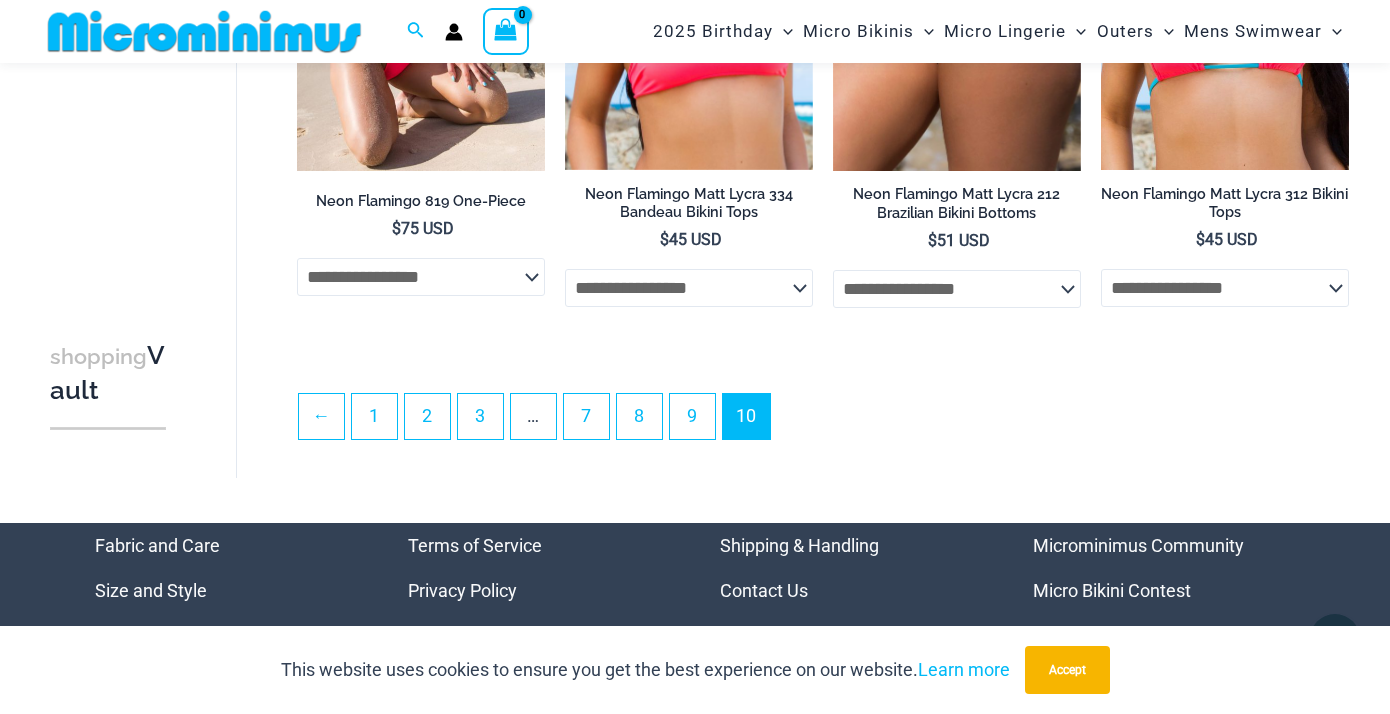 click at bounding box center [204, 31] 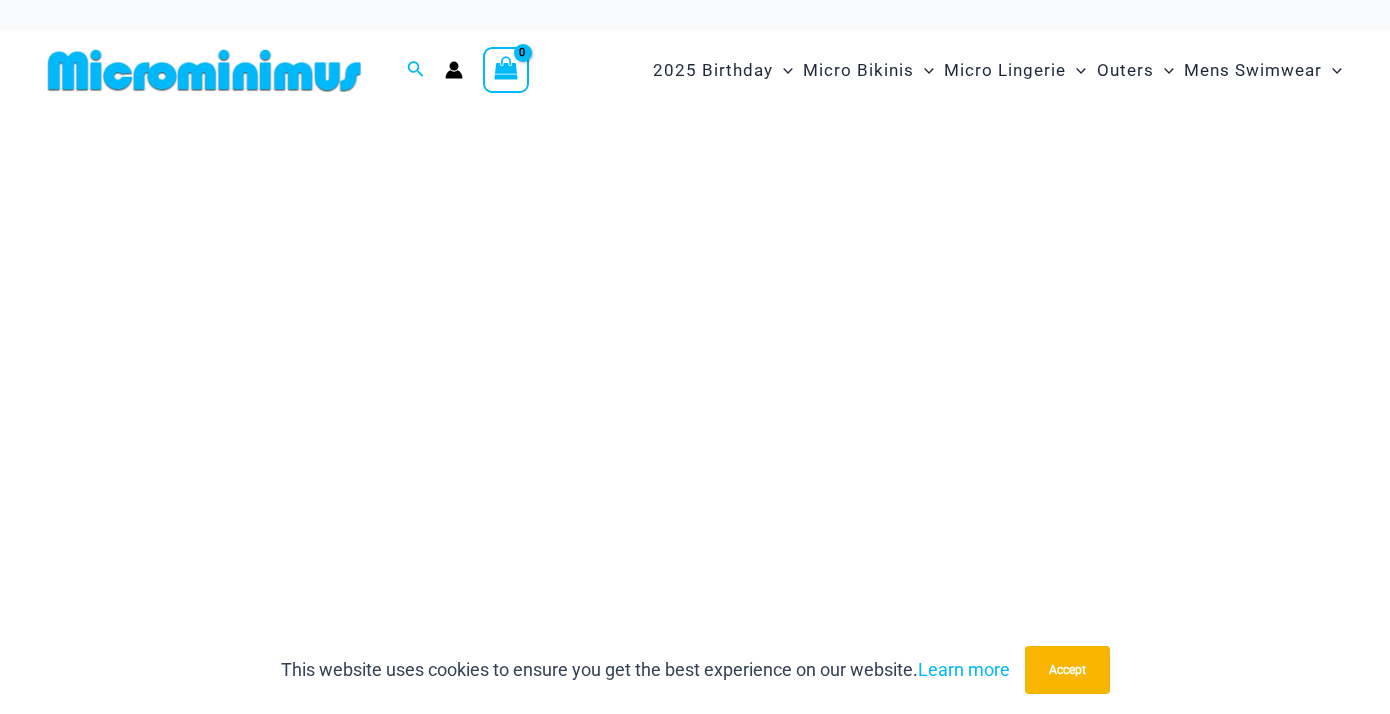 scroll, scrollTop: 0, scrollLeft: 0, axis: both 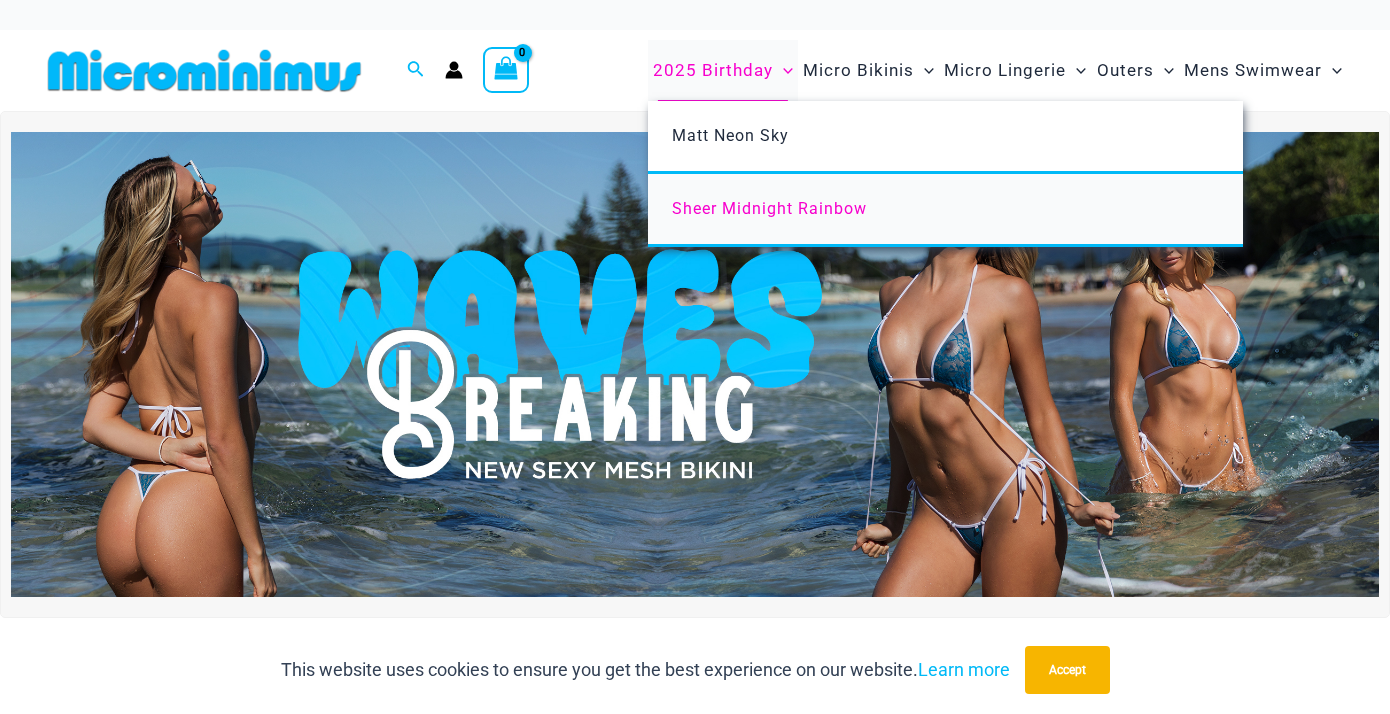 click on "Sheer Midnight Rainbow" at bounding box center [769, 208] 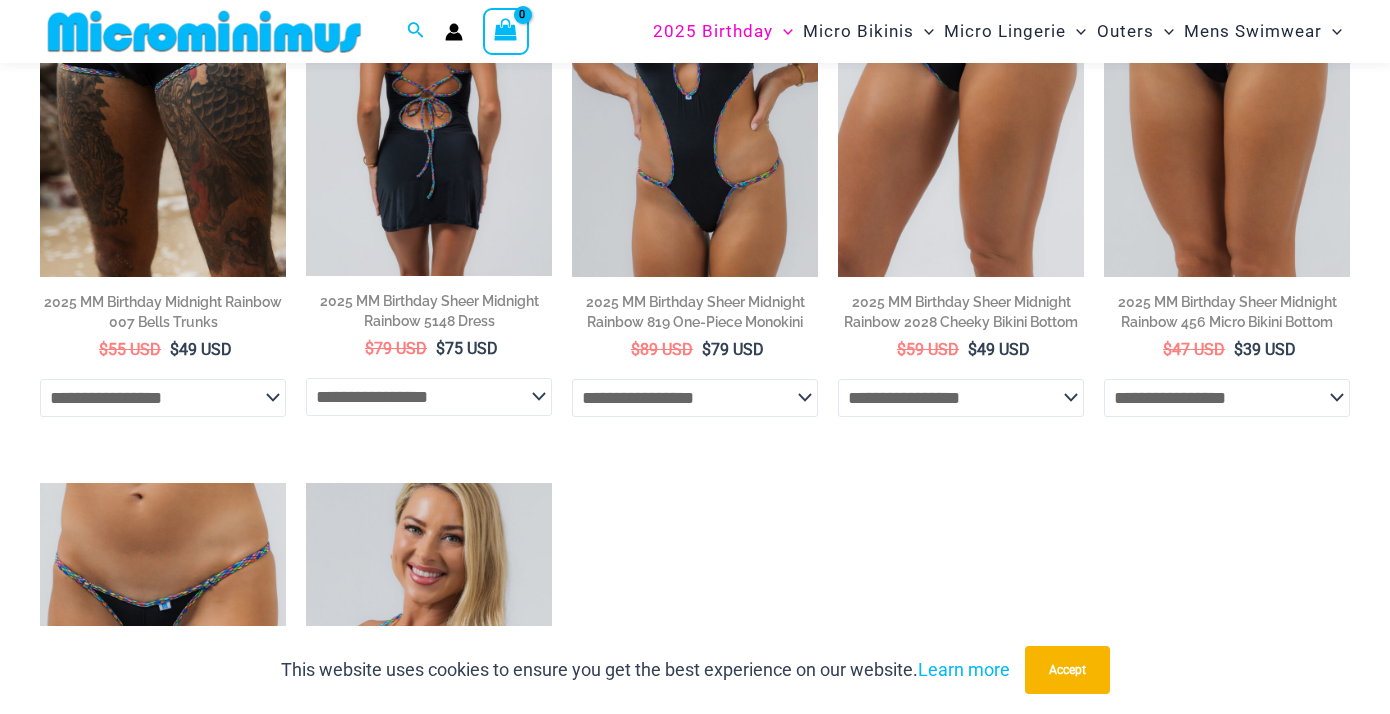 scroll, scrollTop: 1099, scrollLeft: 0, axis: vertical 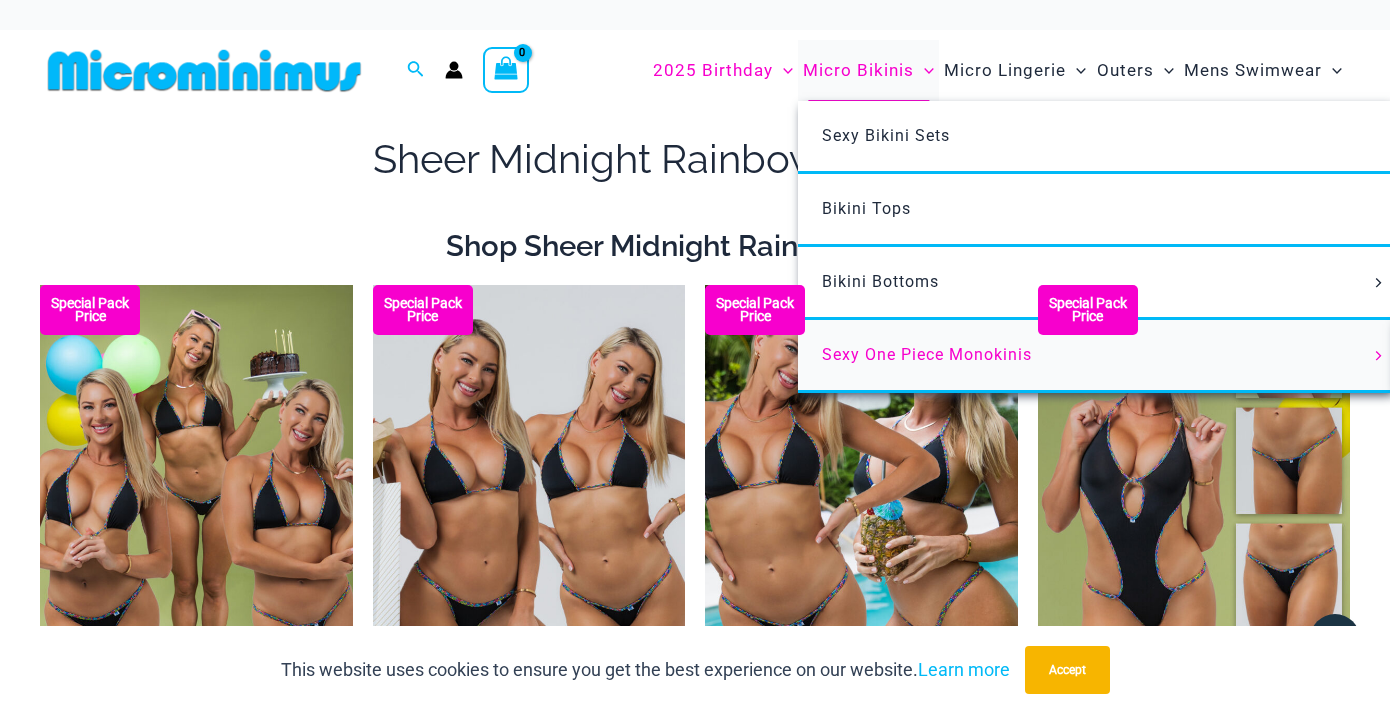 click on "Sexy One Piece Monokinis" at bounding box center (927, 354) 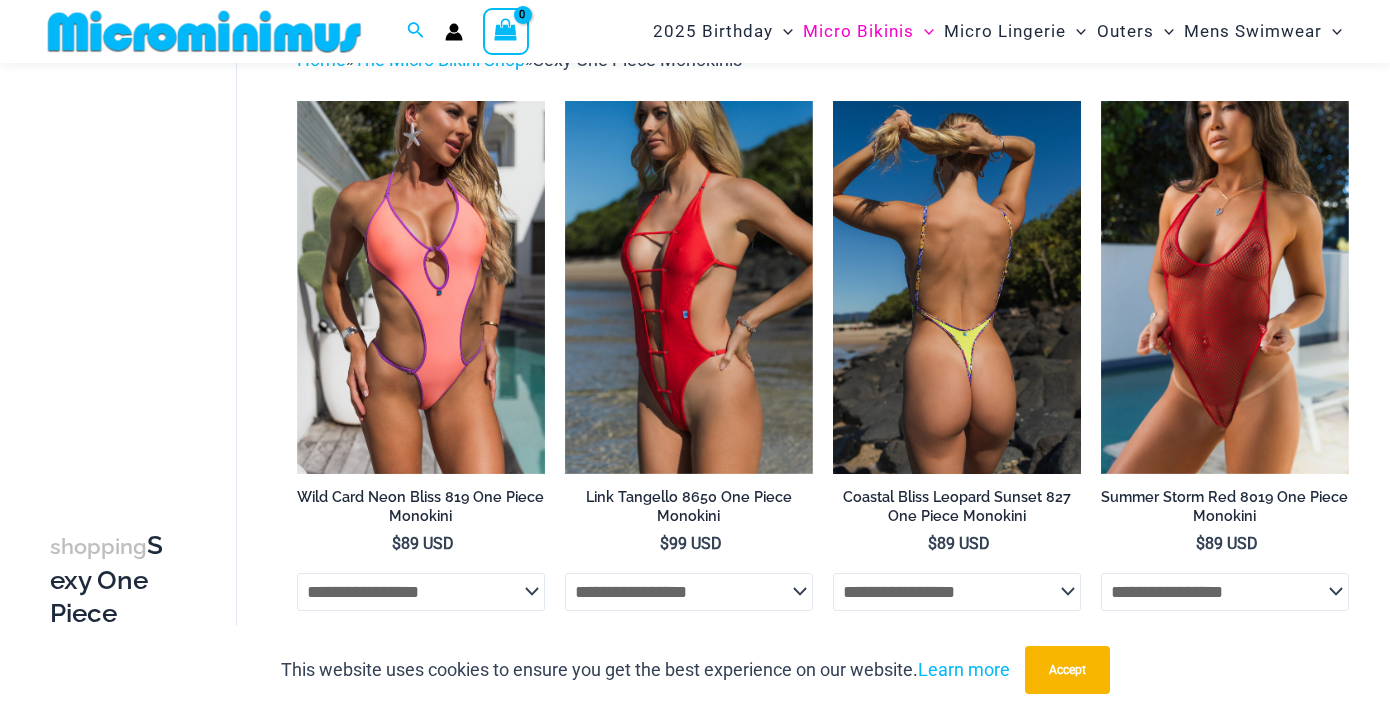 scroll, scrollTop: 200, scrollLeft: 0, axis: vertical 